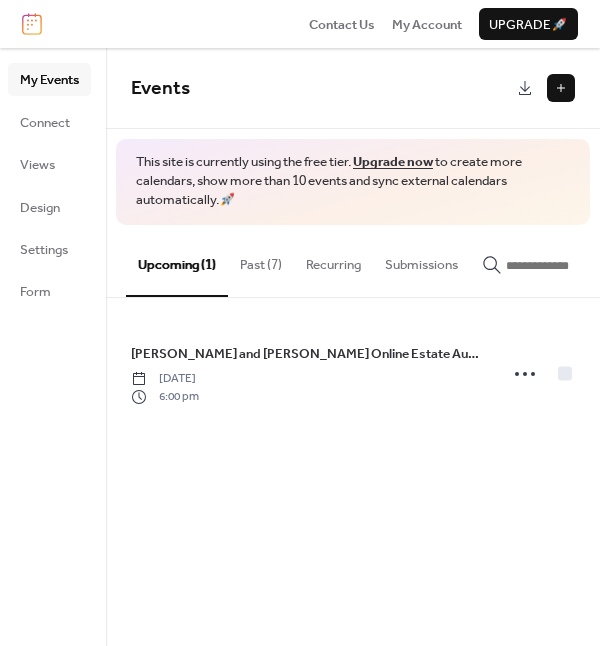scroll, scrollTop: 0, scrollLeft: 0, axis: both 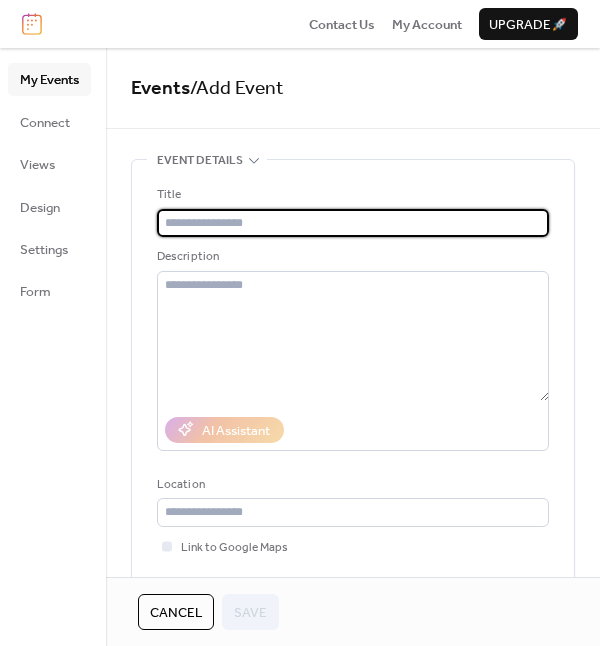 click at bounding box center [353, 223] 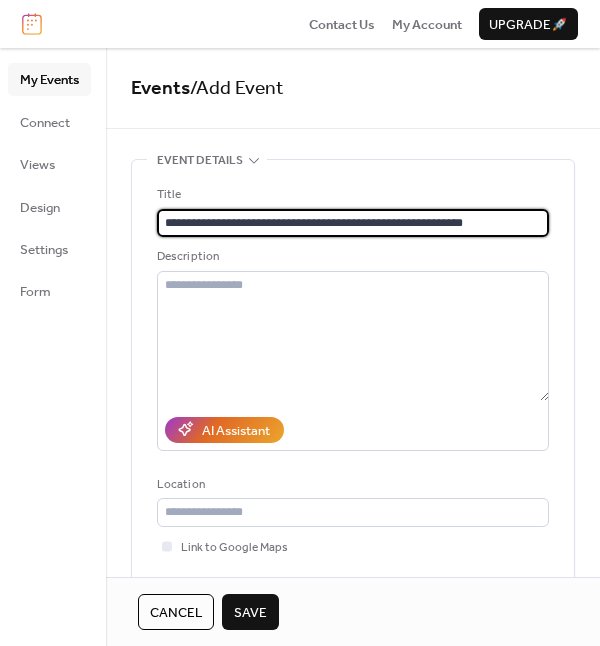 click on "**********" at bounding box center [353, 223] 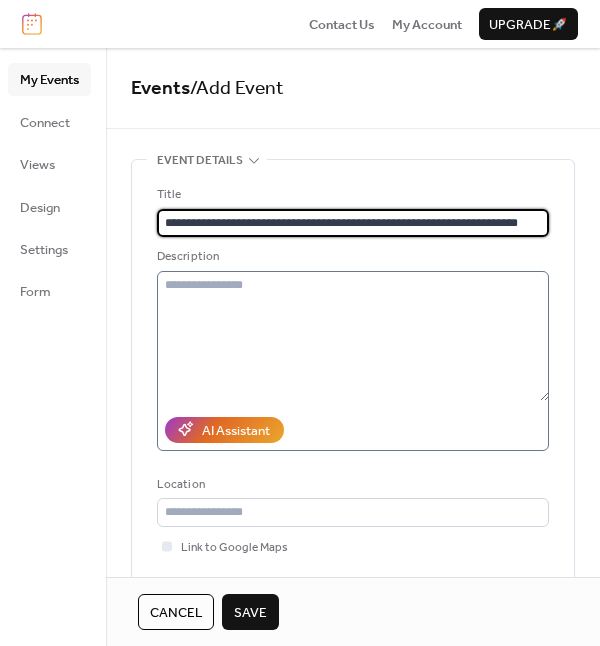 type on "**********" 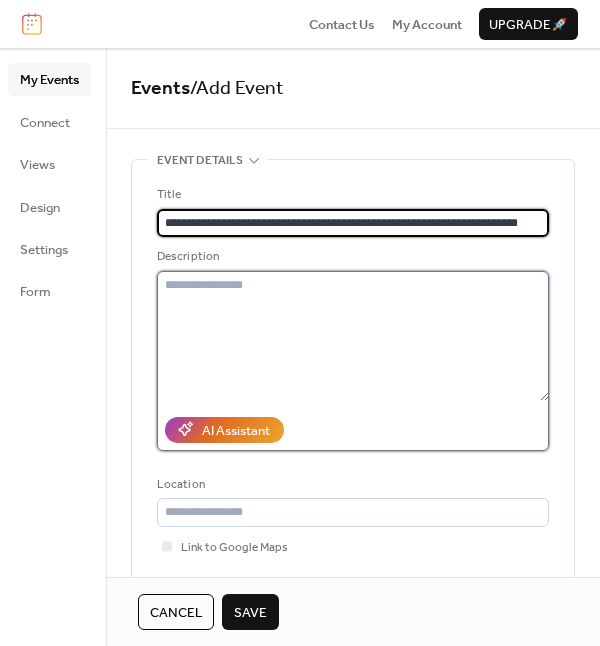 click at bounding box center (353, 336) 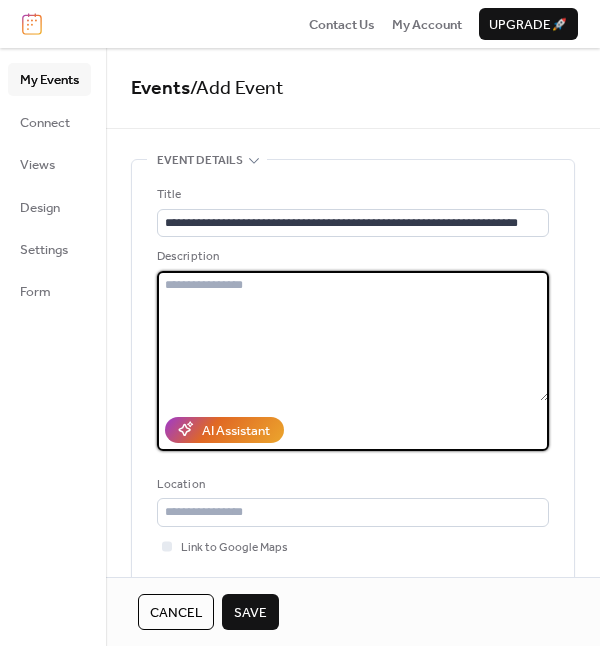 click at bounding box center [353, 336] 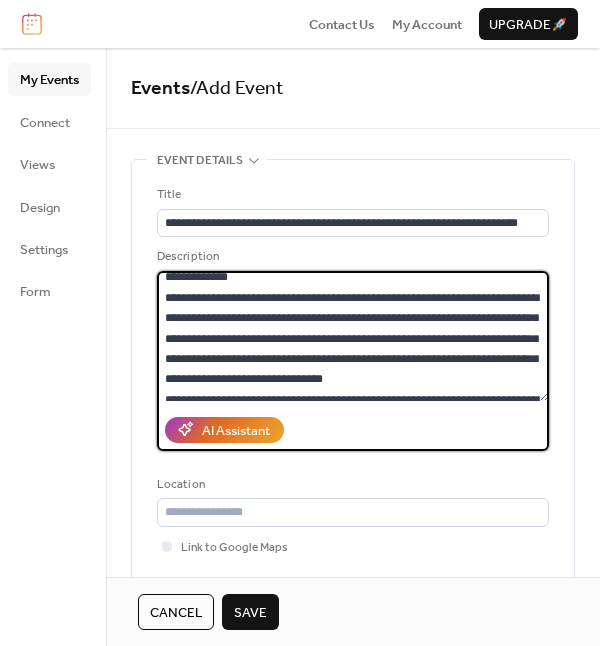 scroll, scrollTop: 0, scrollLeft: 0, axis: both 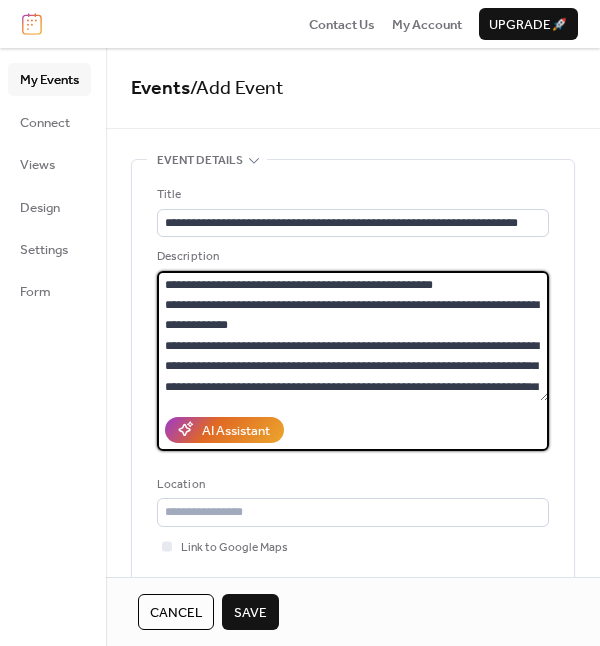 click at bounding box center [353, 336] 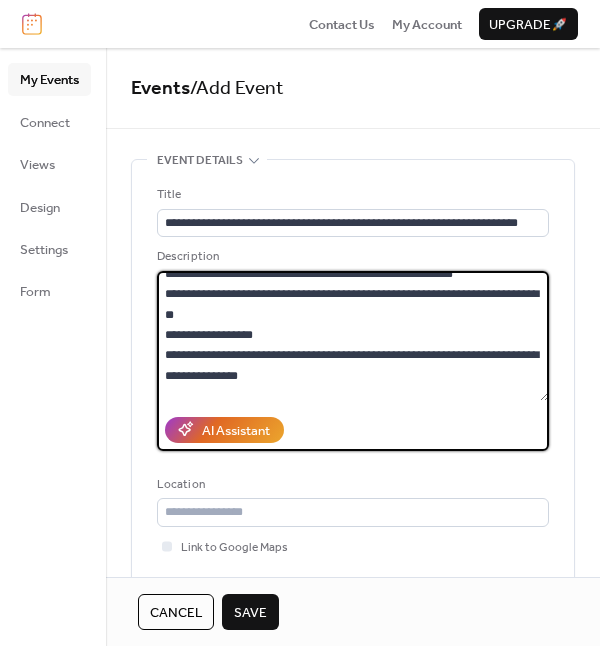 scroll, scrollTop: 587, scrollLeft: 0, axis: vertical 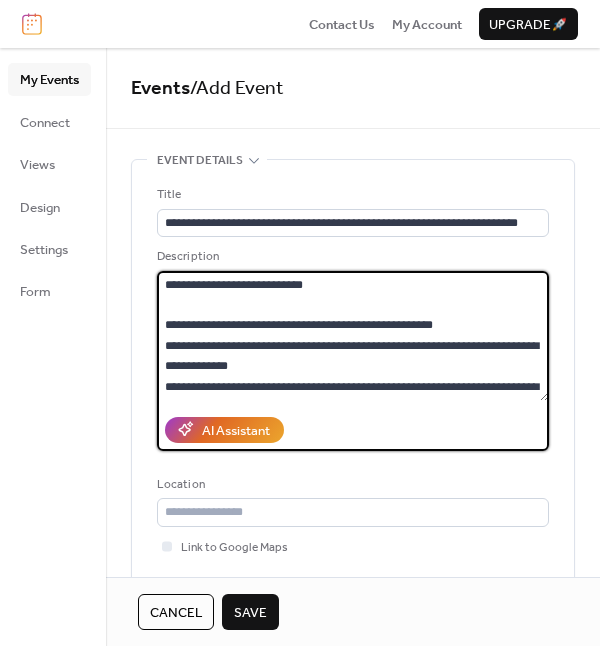 click at bounding box center (353, 336) 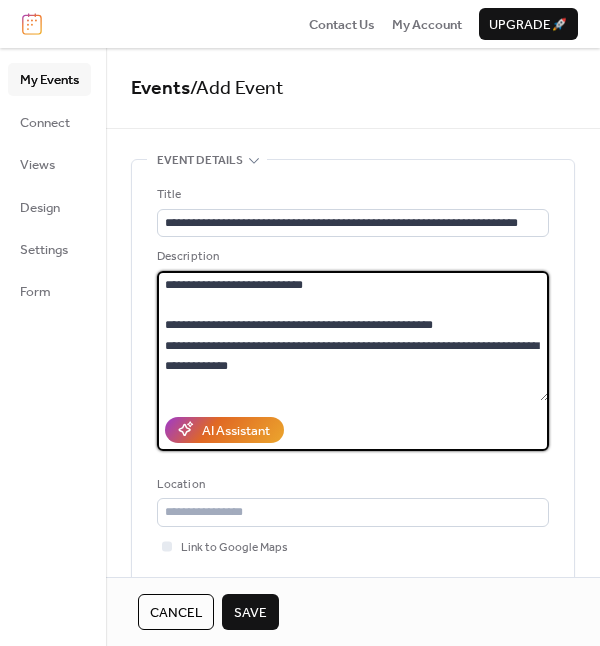 scroll, scrollTop: 17, scrollLeft: 0, axis: vertical 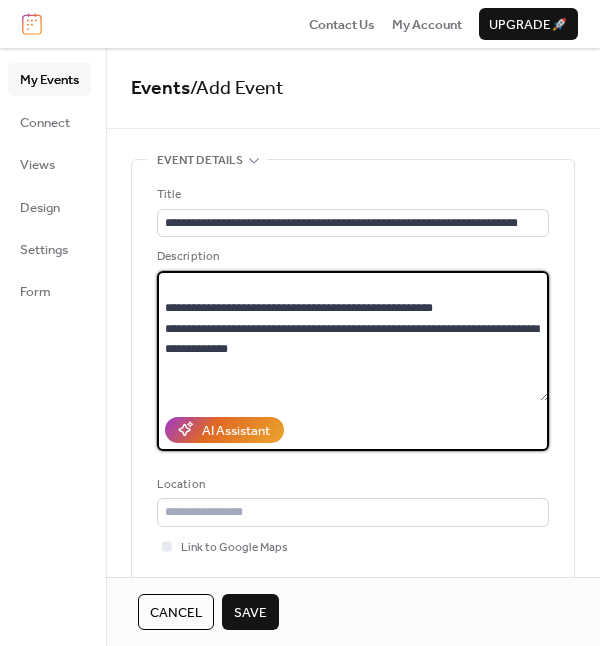 click at bounding box center (353, 336) 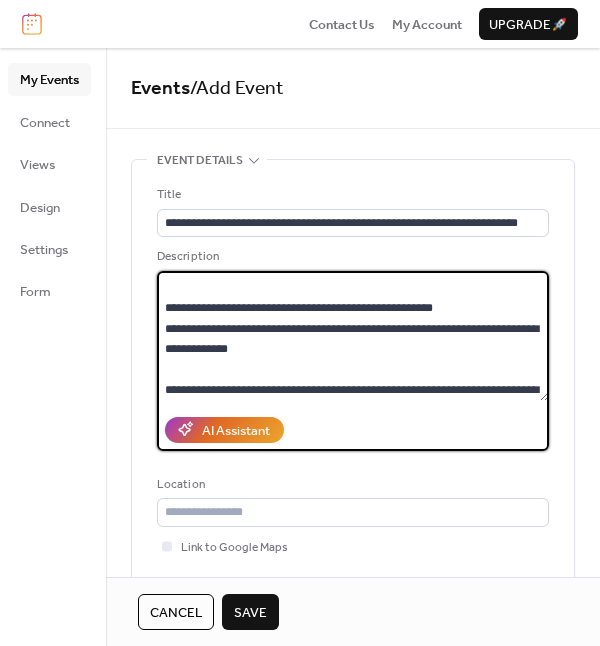 scroll, scrollTop: 38, scrollLeft: 0, axis: vertical 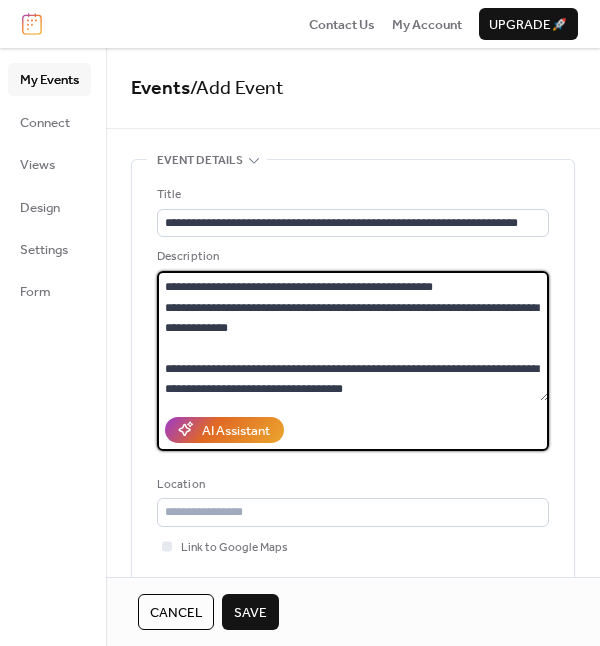 click at bounding box center [353, 336] 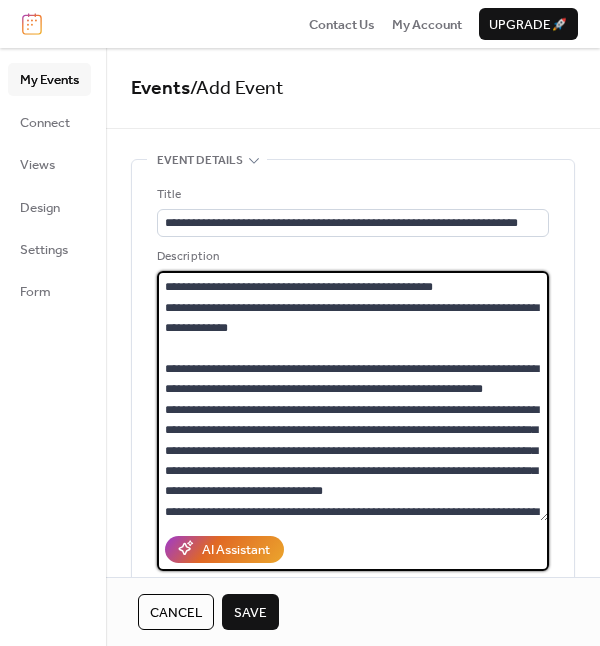 drag, startPoint x: 542, startPoint y: 394, endPoint x: 556, endPoint y: 513, distance: 119.8207 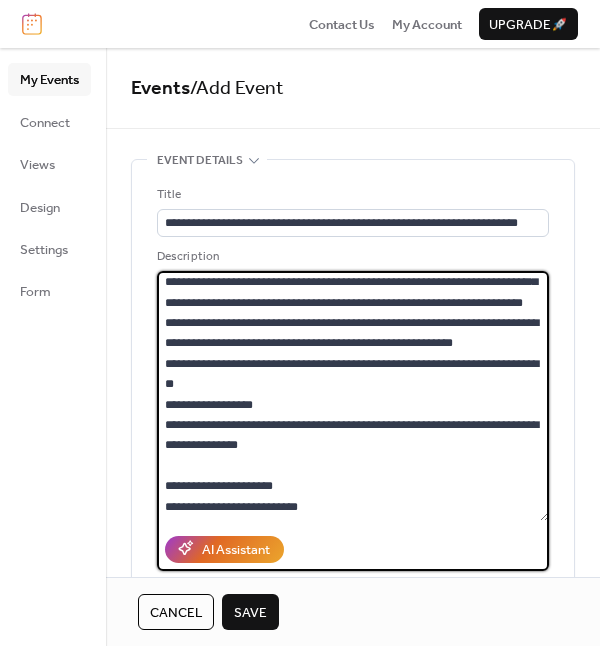 scroll, scrollTop: 574, scrollLeft: 0, axis: vertical 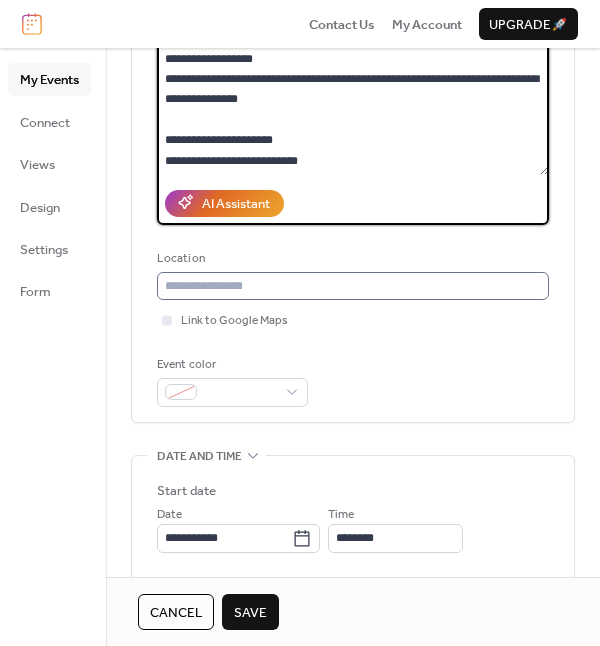 type on "**********" 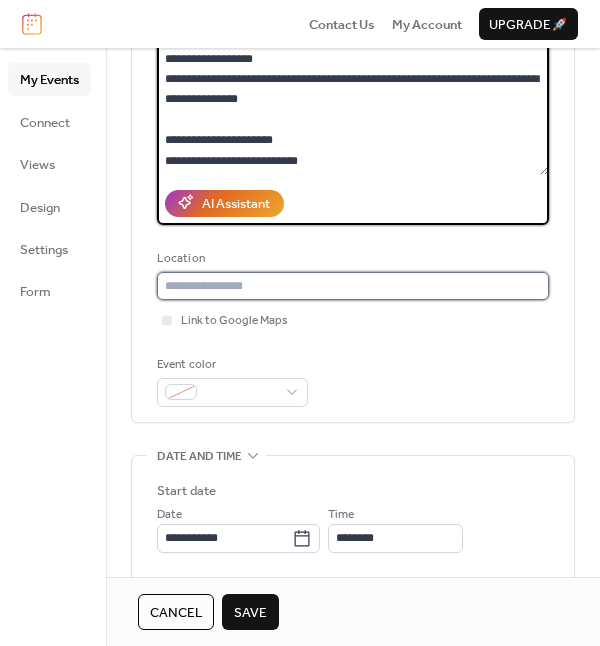 click at bounding box center (353, 286) 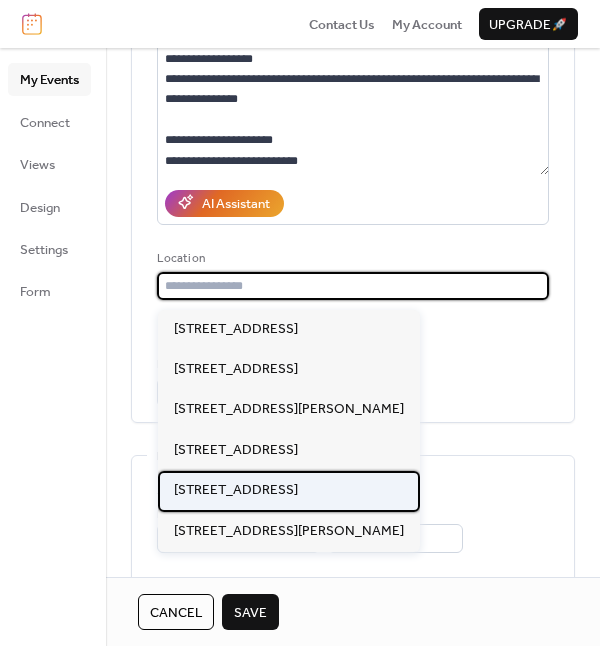 click on "[STREET_ADDRESS]" at bounding box center (236, 490) 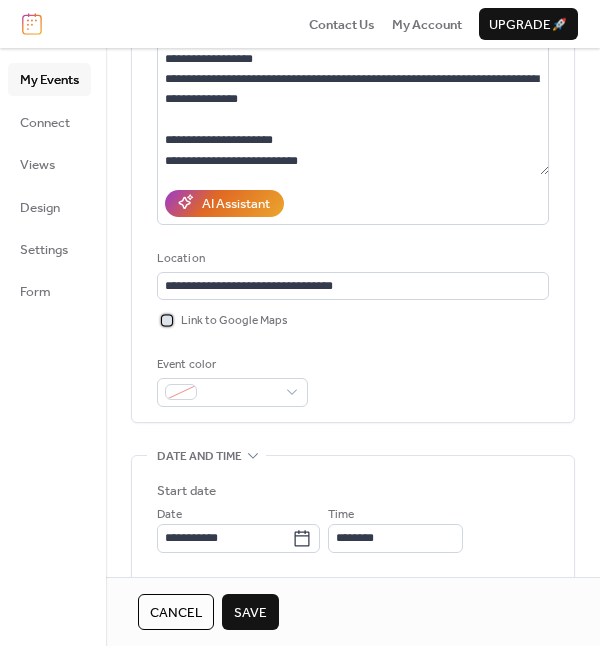 click at bounding box center (167, 320) 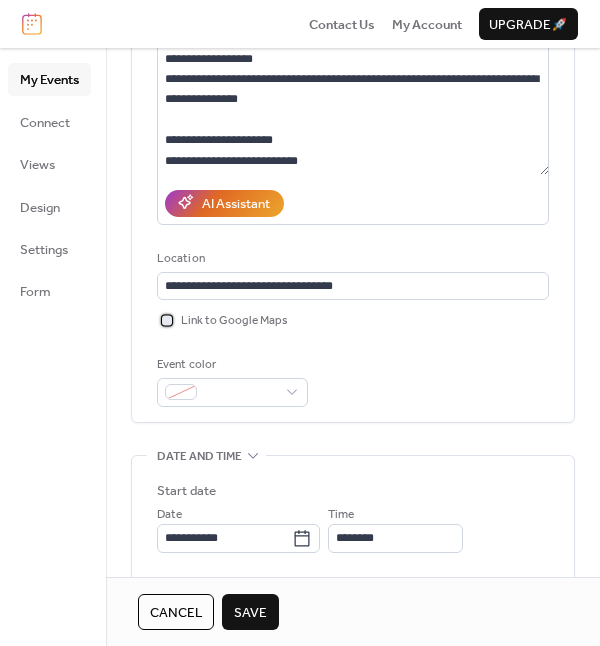 scroll, scrollTop: 693, scrollLeft: 0, axis: vertical 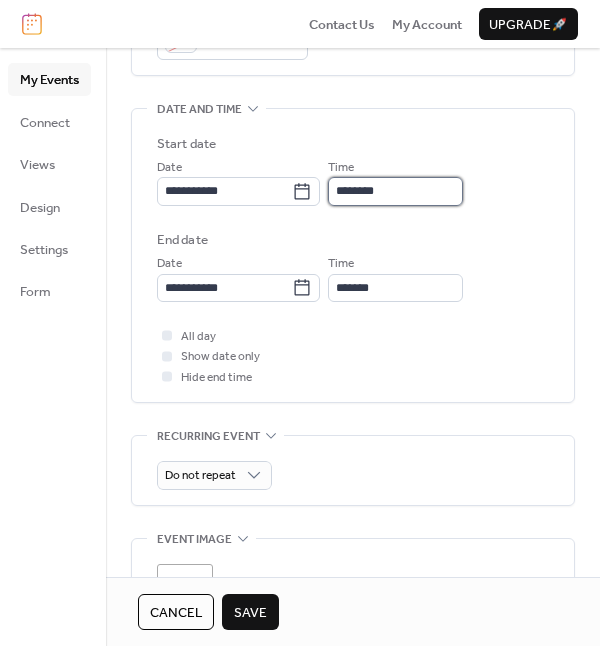 click on "********" at bounding box center (395, 191) 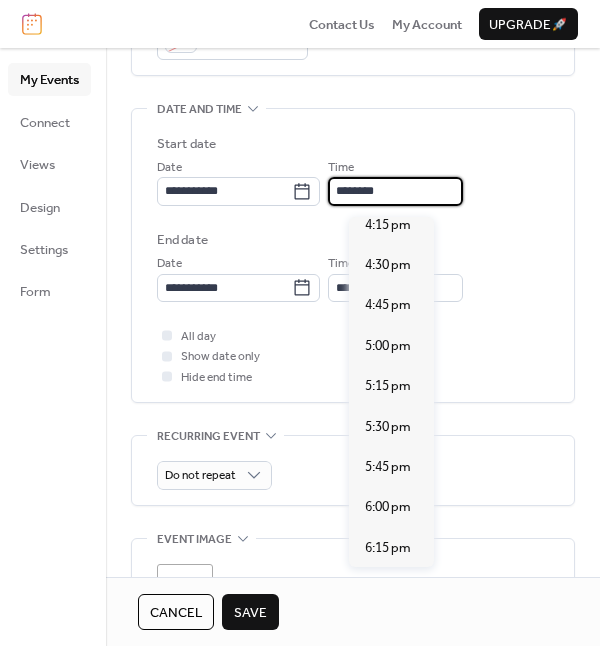 scroll, scrollTop: 2687, scrollLeft: 0, axis: vertical 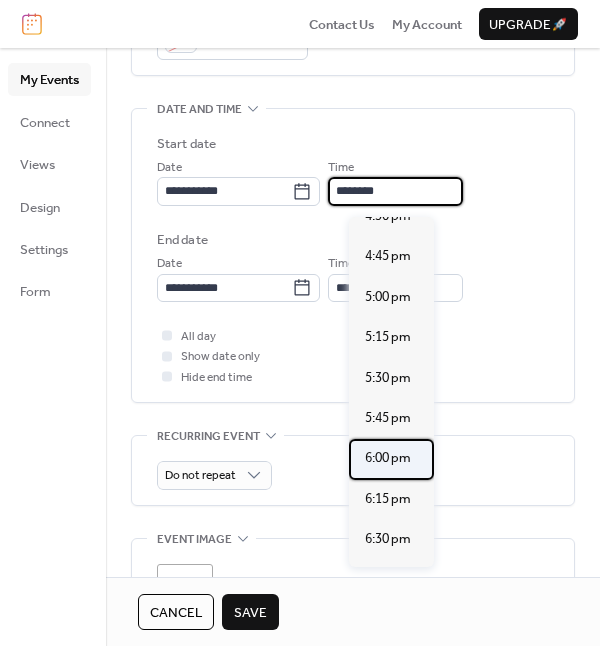 click on "6:00 pm" at bounding box center [388, 458] 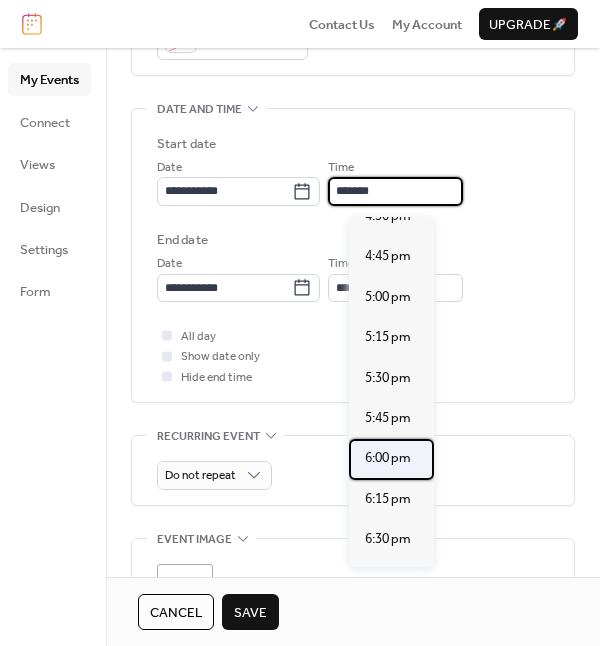 type on "*******" 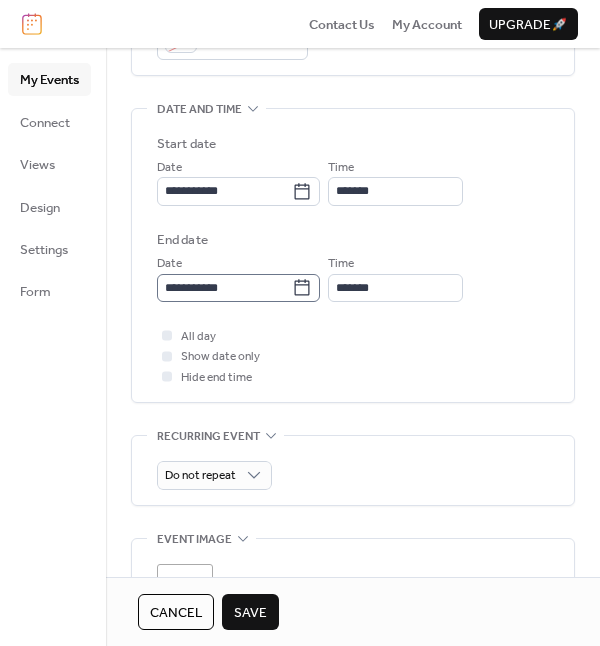 click 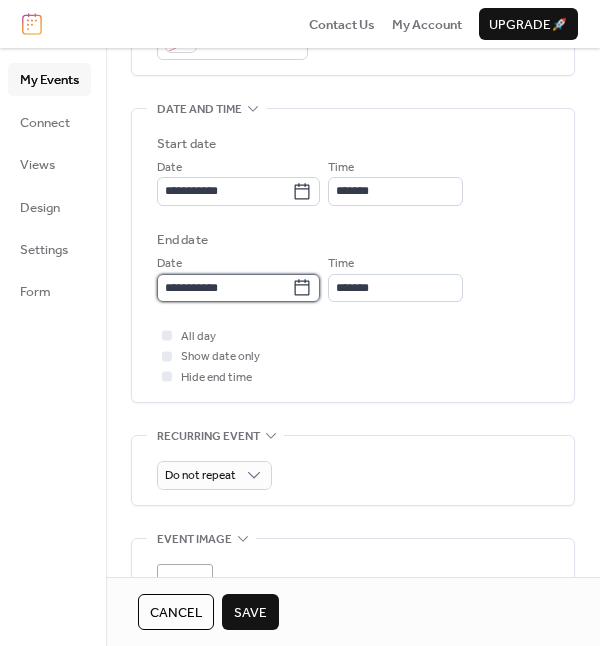 click on "**********" at bounding box center [224, 288] 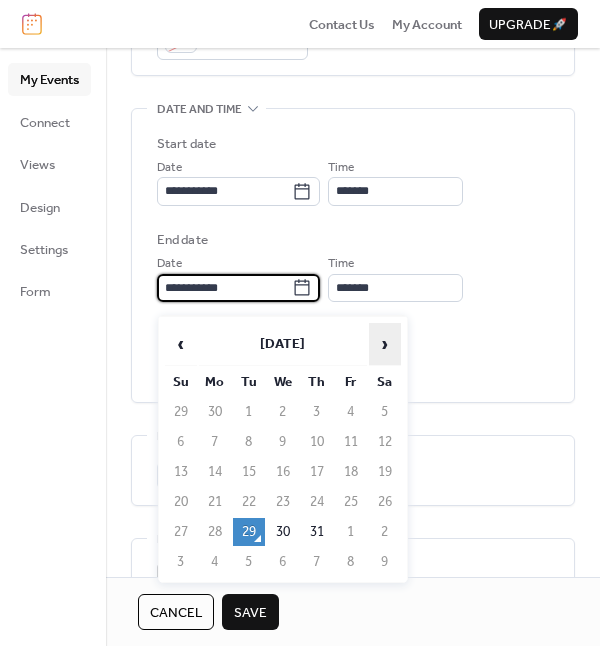 click on "›" at bounding box center (385, 344) 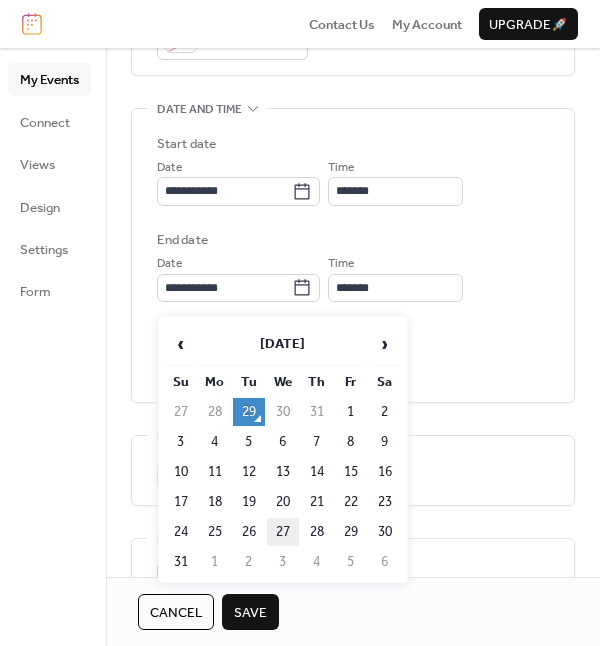 click on "27" at bounding box center [283, 532] 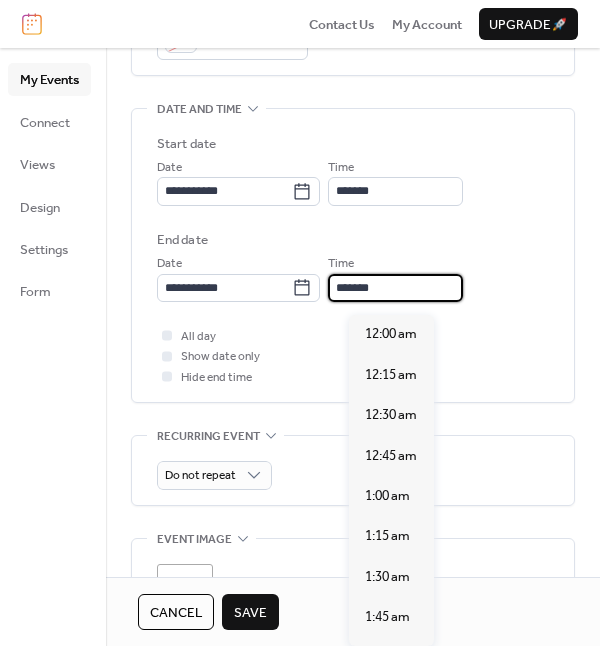 click on "*******" at bounding box center (395, 288) 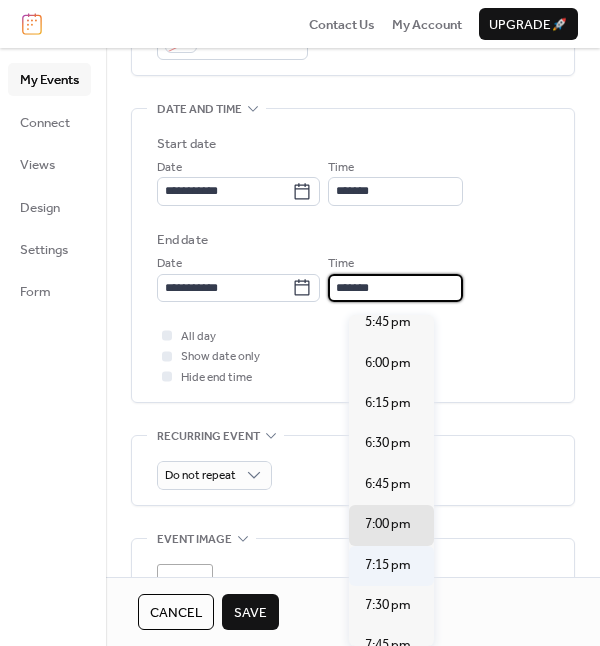 scroll, scrollTop: 2798, scrollLeft: 0, axis: vertical 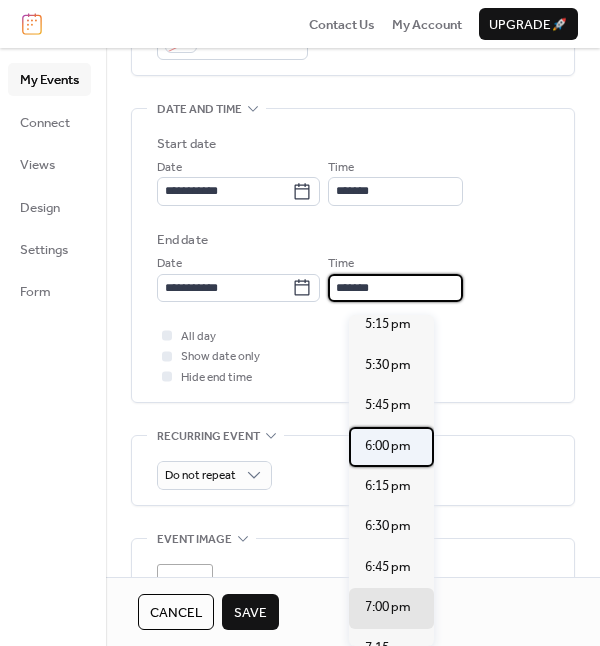 click on "6:00 pm" at bounding box center (388, 446) 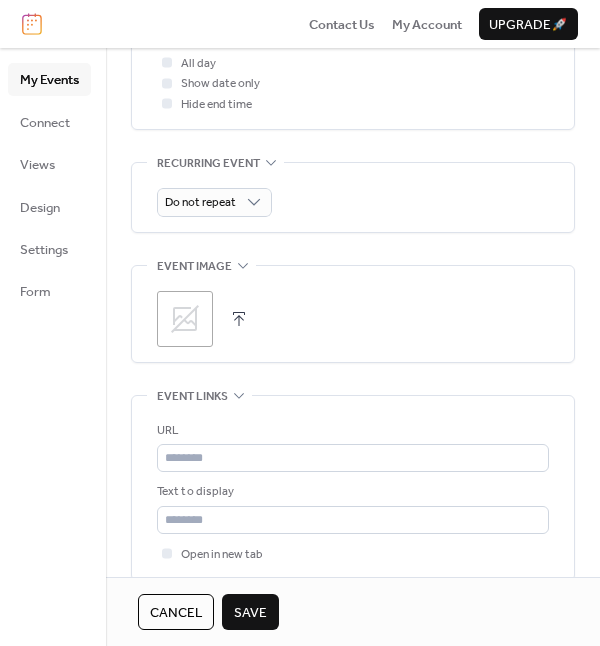 scroll, scrollTop: 1040, scrollLeft: 0, axis: vertical 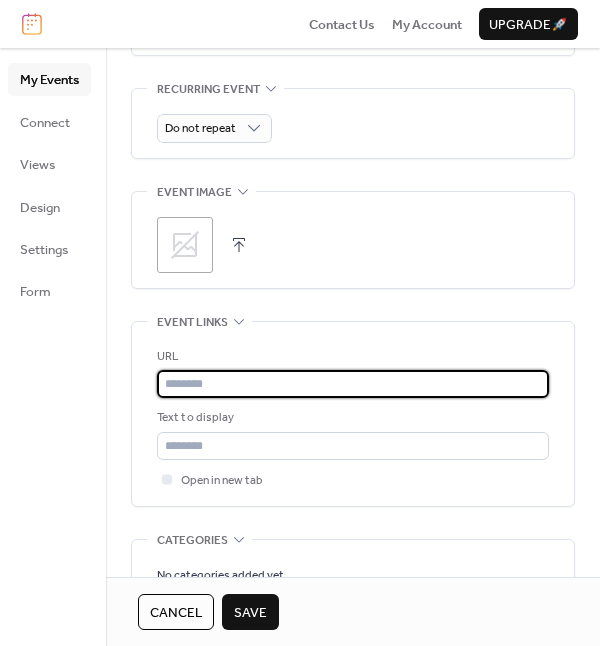 click at bounding box center (353, 384) 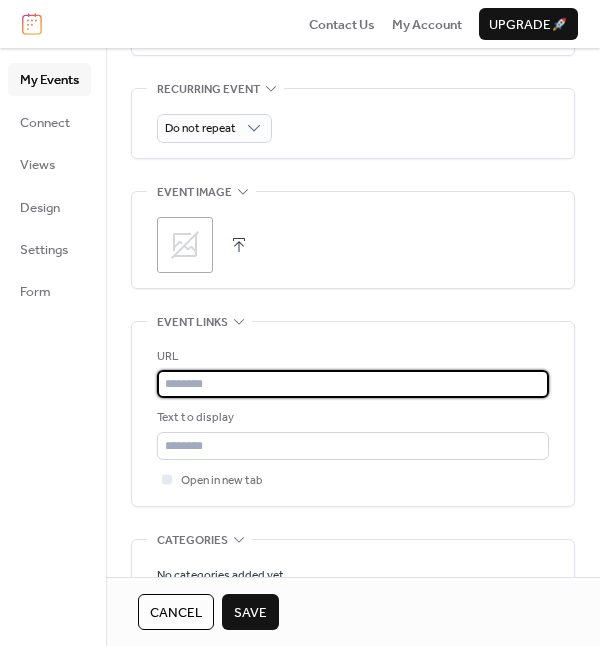 click at bounding box center (353, 384) 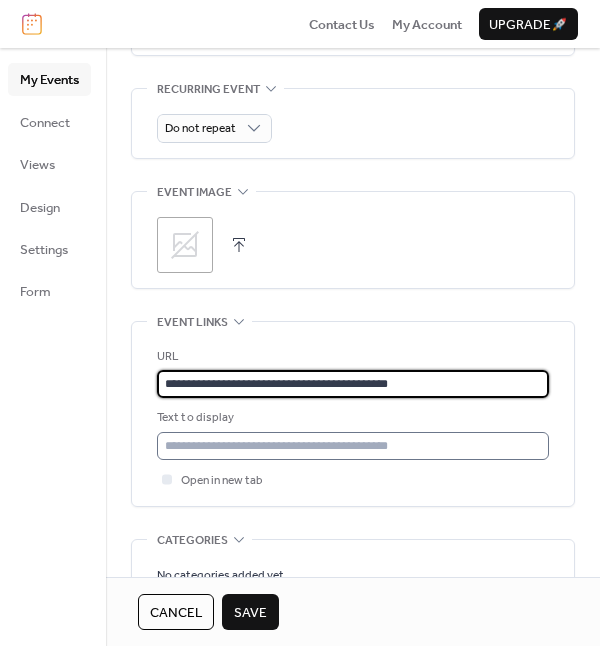 type on "**********" 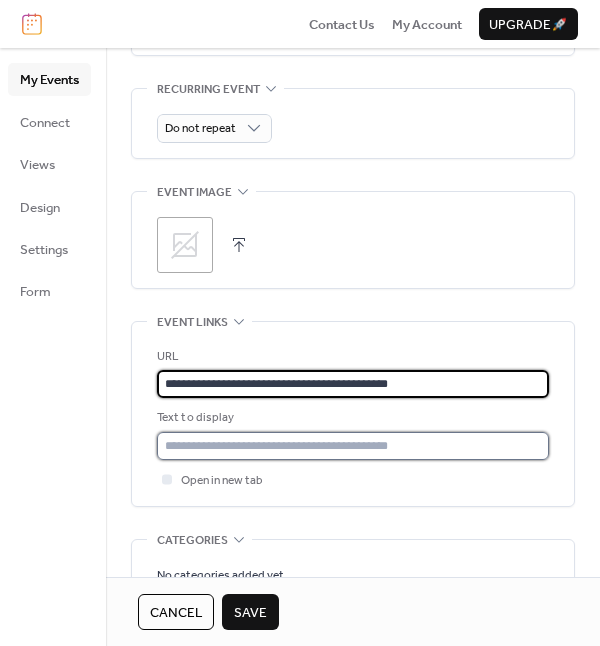 click at bounding box center (353, 446) 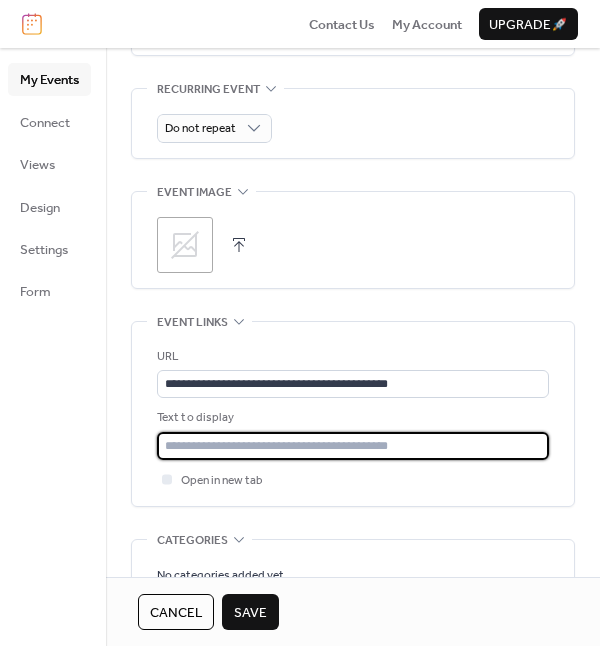 click at bounding box center [353, 446] 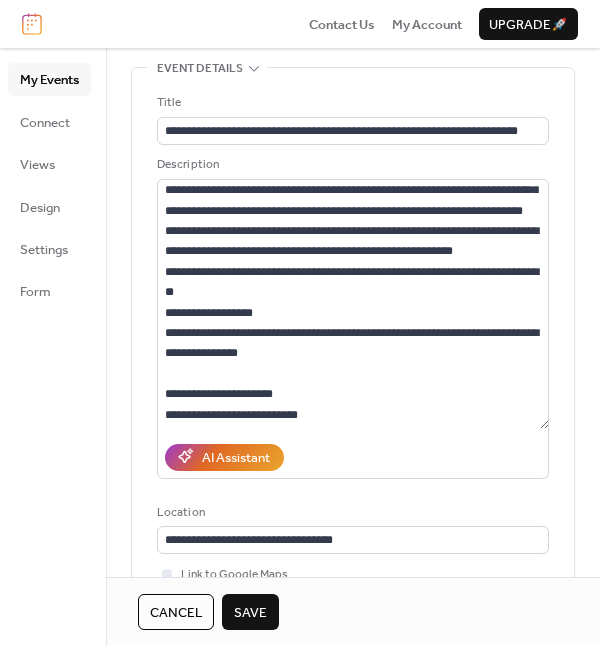 scroll, scrollTop: 0, scrollLeft: 0, axis: both 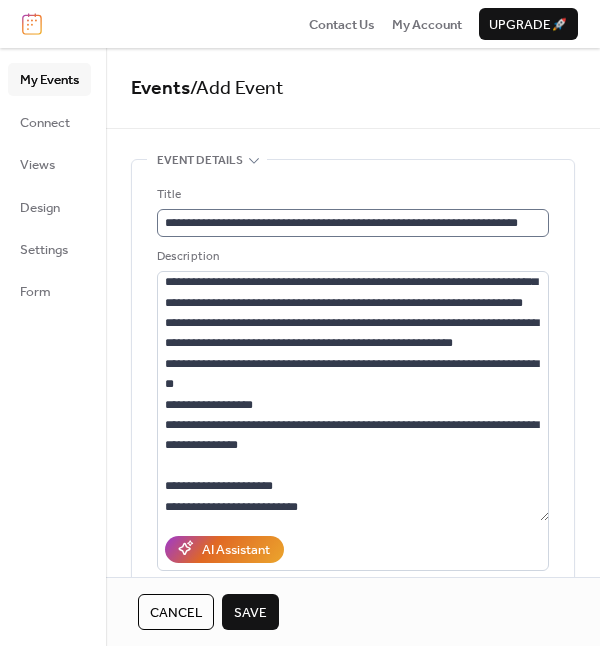 type on "**********" 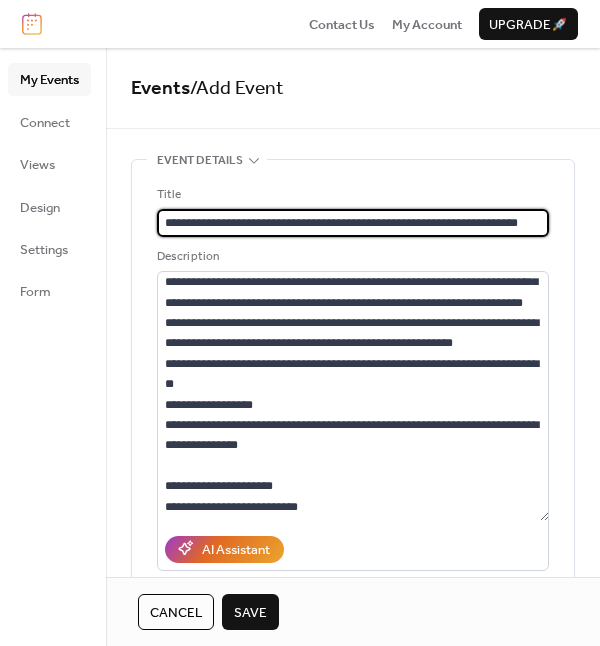 drag, startPoint x: 358, startPoint y: 226, endPoint x: 306, endPoint y: 228, distance: 52.03845 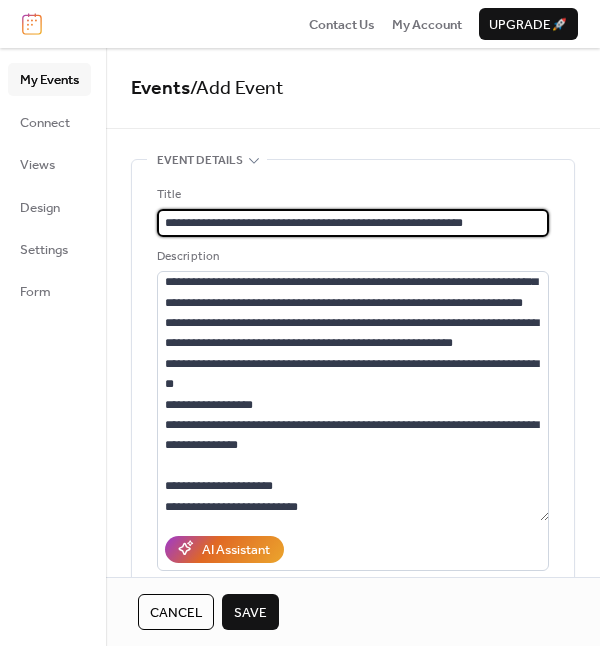 drag, startPoint x: 301, startPoint y: 225, endPoint x: 108, endPoint y: 219, distance: 193.09325 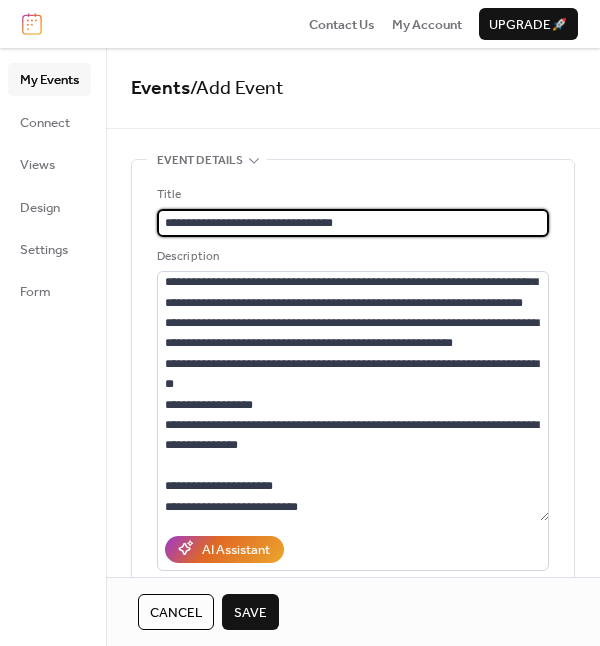 click on "**********" at bounding box center [353, 223] 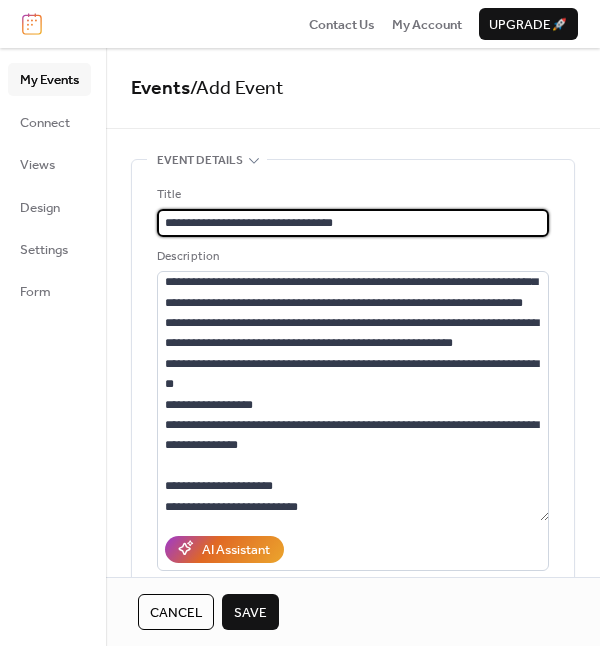 click on "**********" at bounding box center [353, 223] 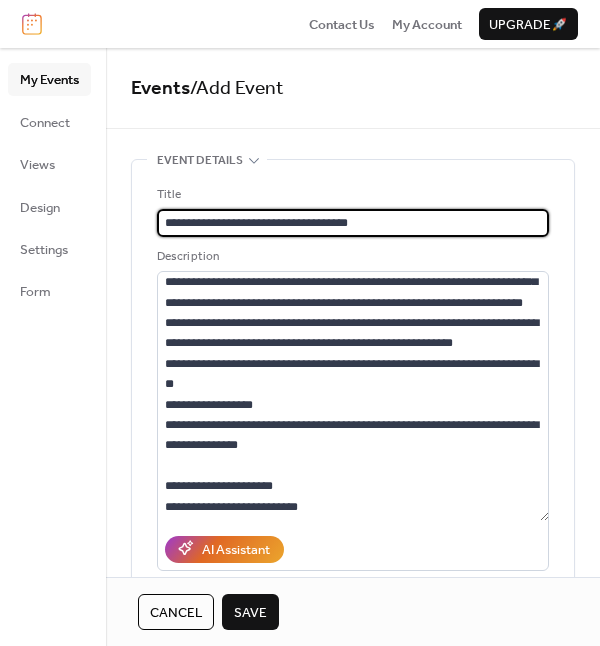 paste on "**********" 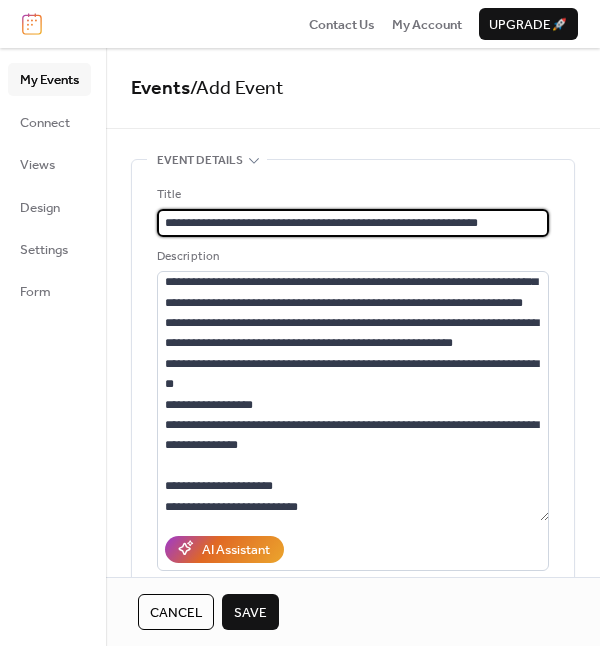 type on "**********" 